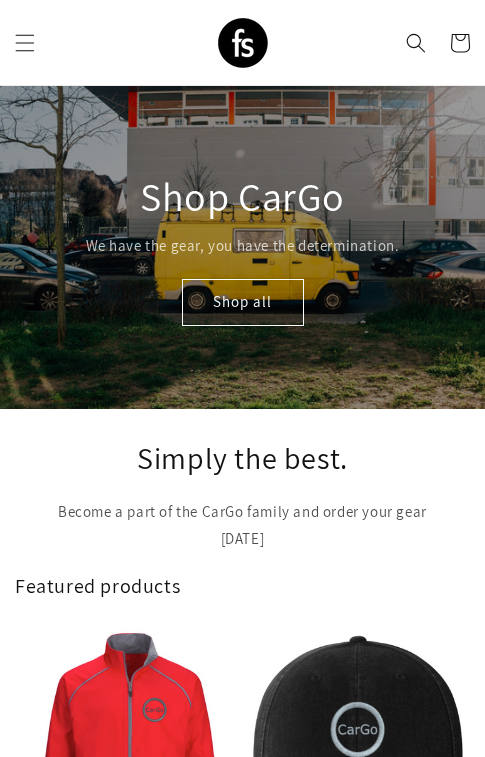 scroll, scrollTop: 0, scrollLeft: 0, axis: both 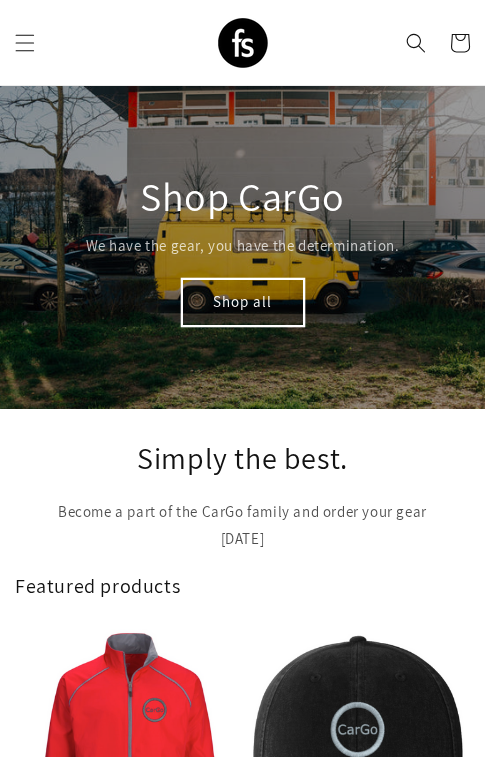 click on "Shop all" at bounding box center [243, 302] 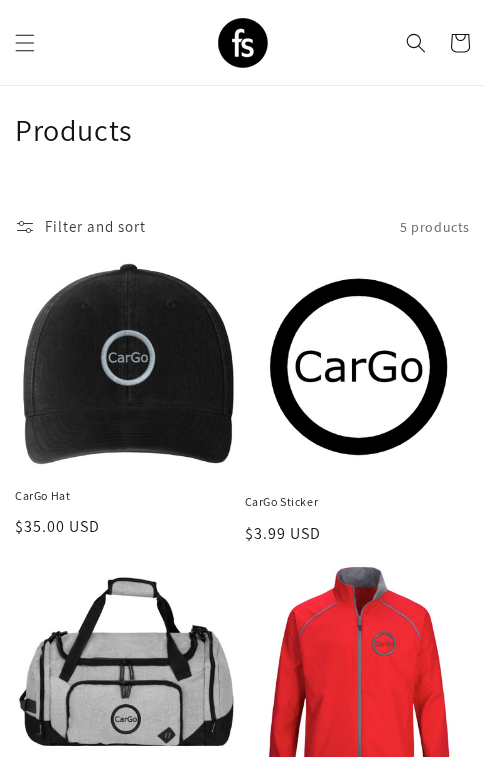 scroll, scrollTop: 29, scrollLeft: 0, axis: vertical 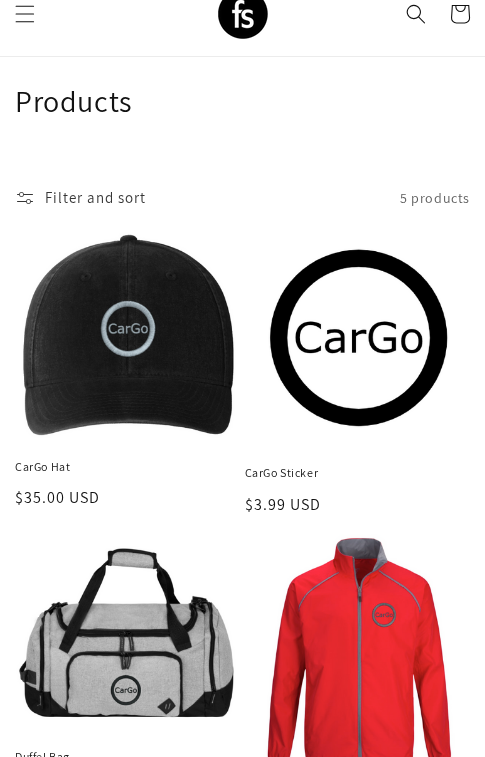 click on "CarGo Sticker" at bounding box center (358, 473) 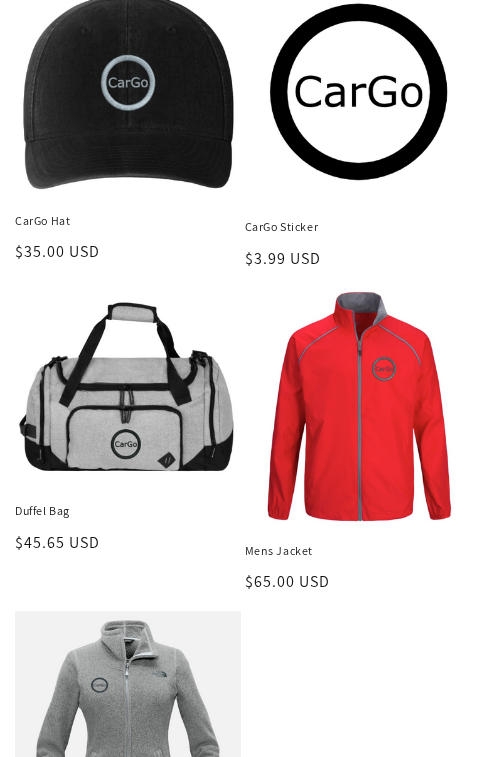 scroll, scrollTop: 344, scrollLeft: 0, axis: vertical 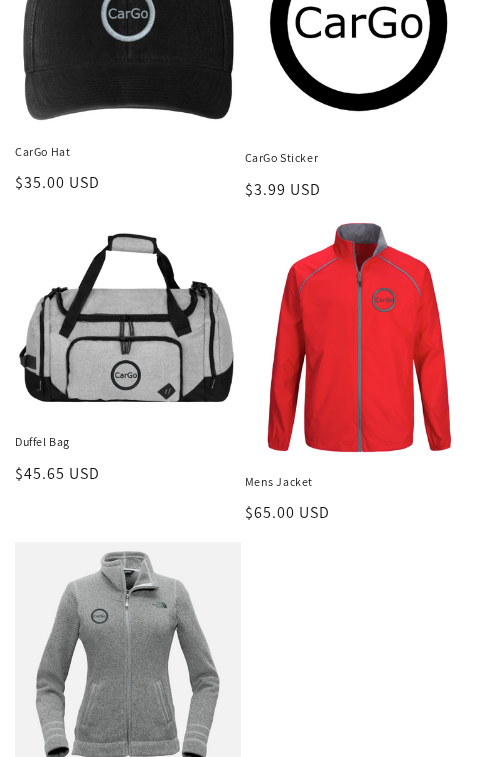 click on "Mens Jacket" at bounding box center [358, 482] 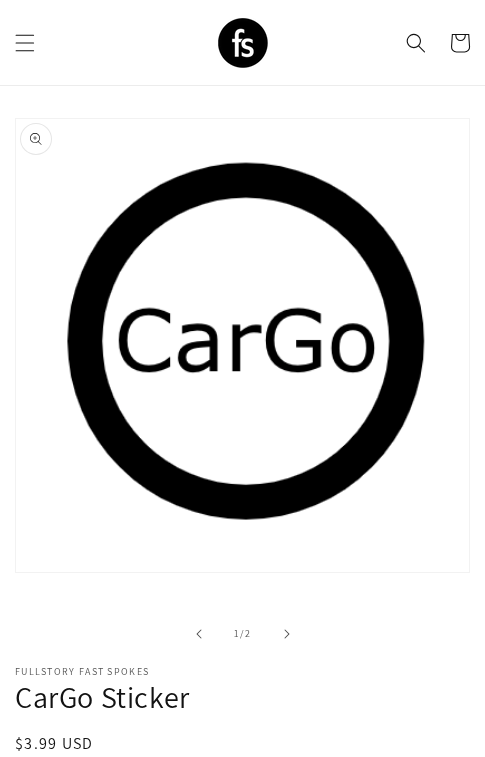 scroll, scrollTop: 0, scrollLeft: 0, axis: both 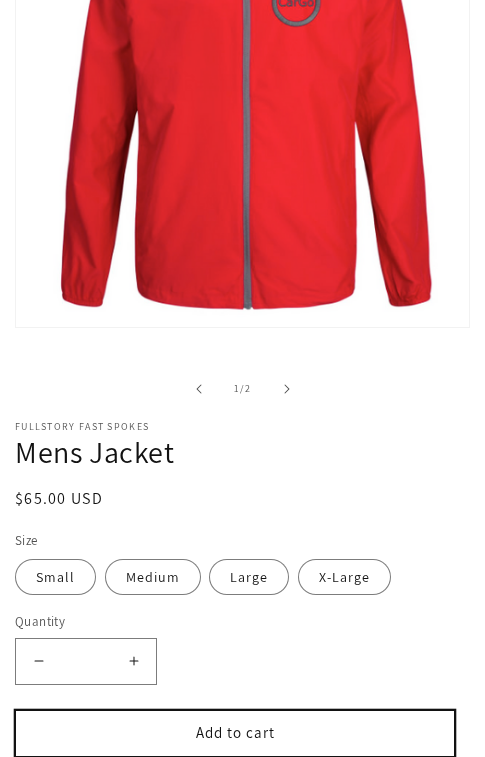 click on "Add to cart" at bounding box center (235, 733) 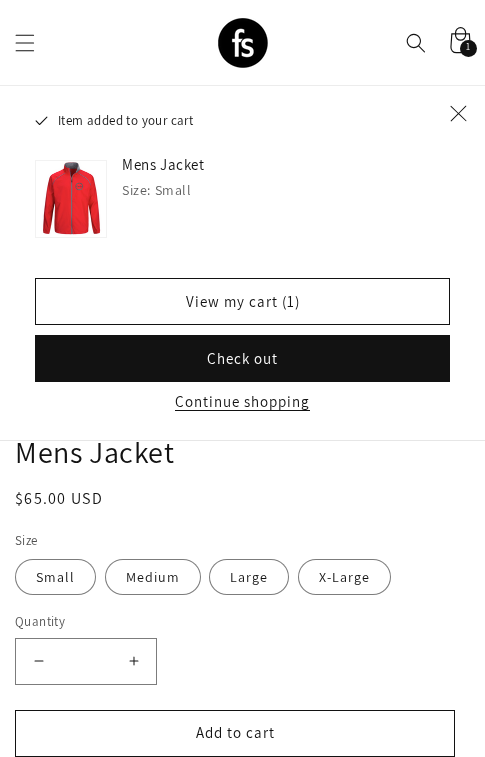 click 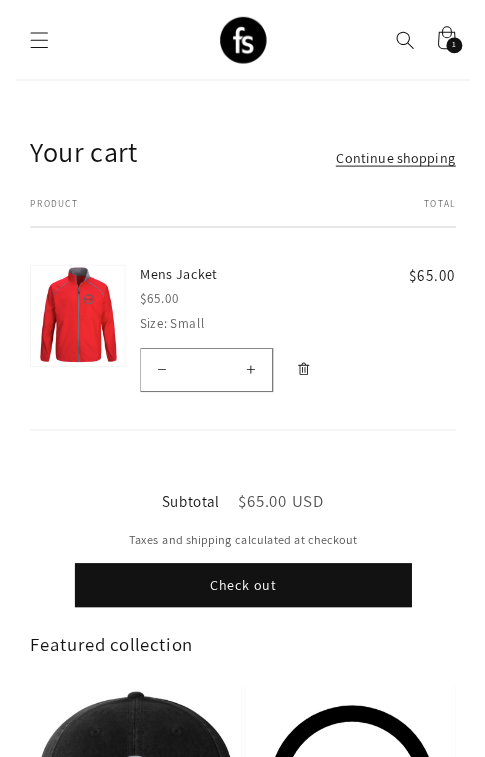 scroll, scrollTop: 0, scrollLeft: 0, axis: both 